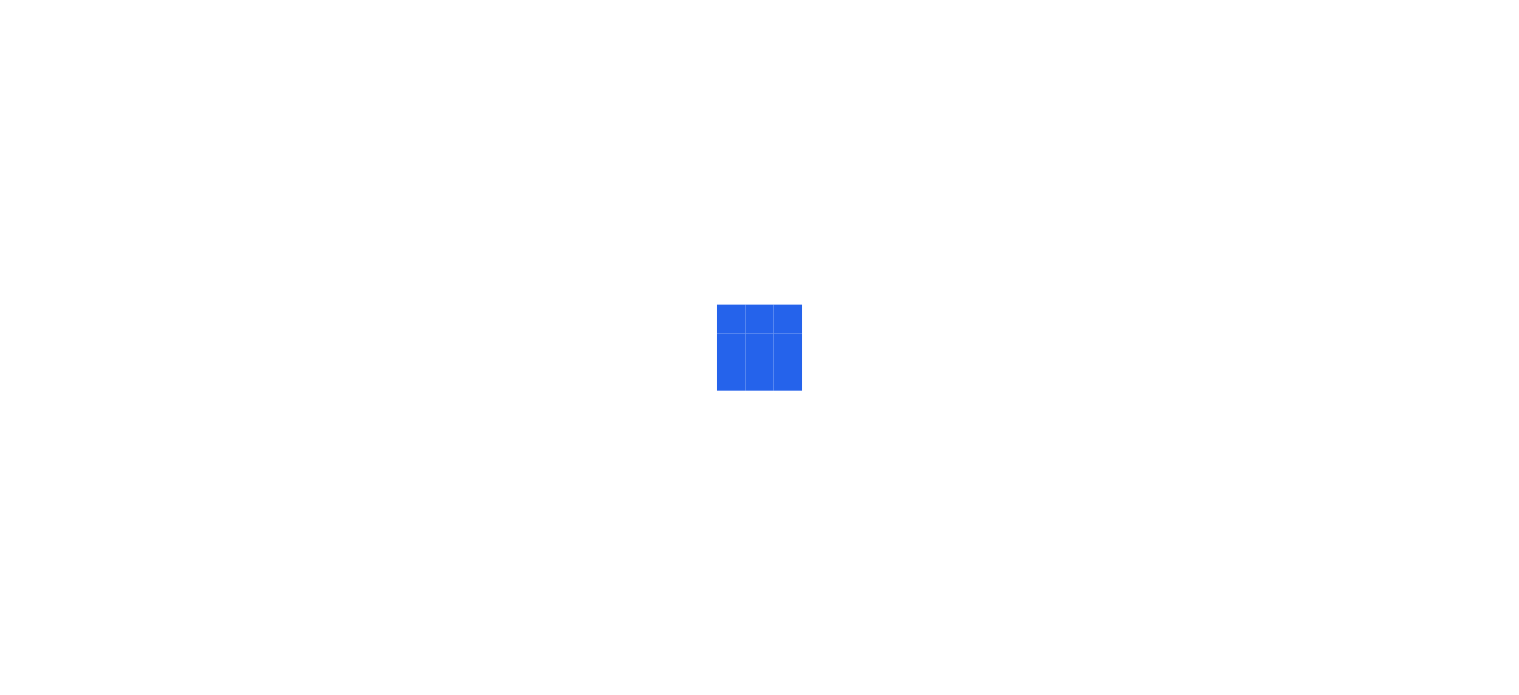 scroll, scrollTop: 0, scrollLeft: 0, axis: both 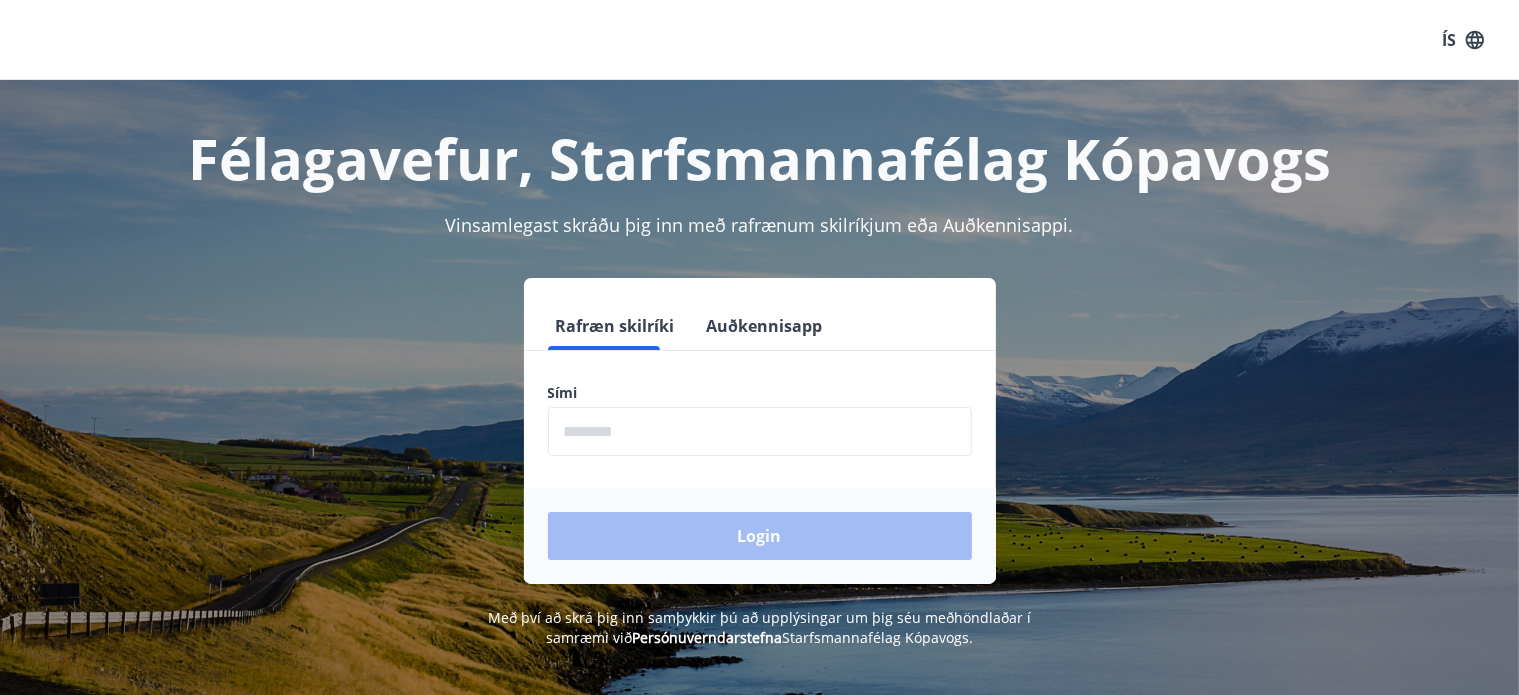 click at bounding box center (760, 431) 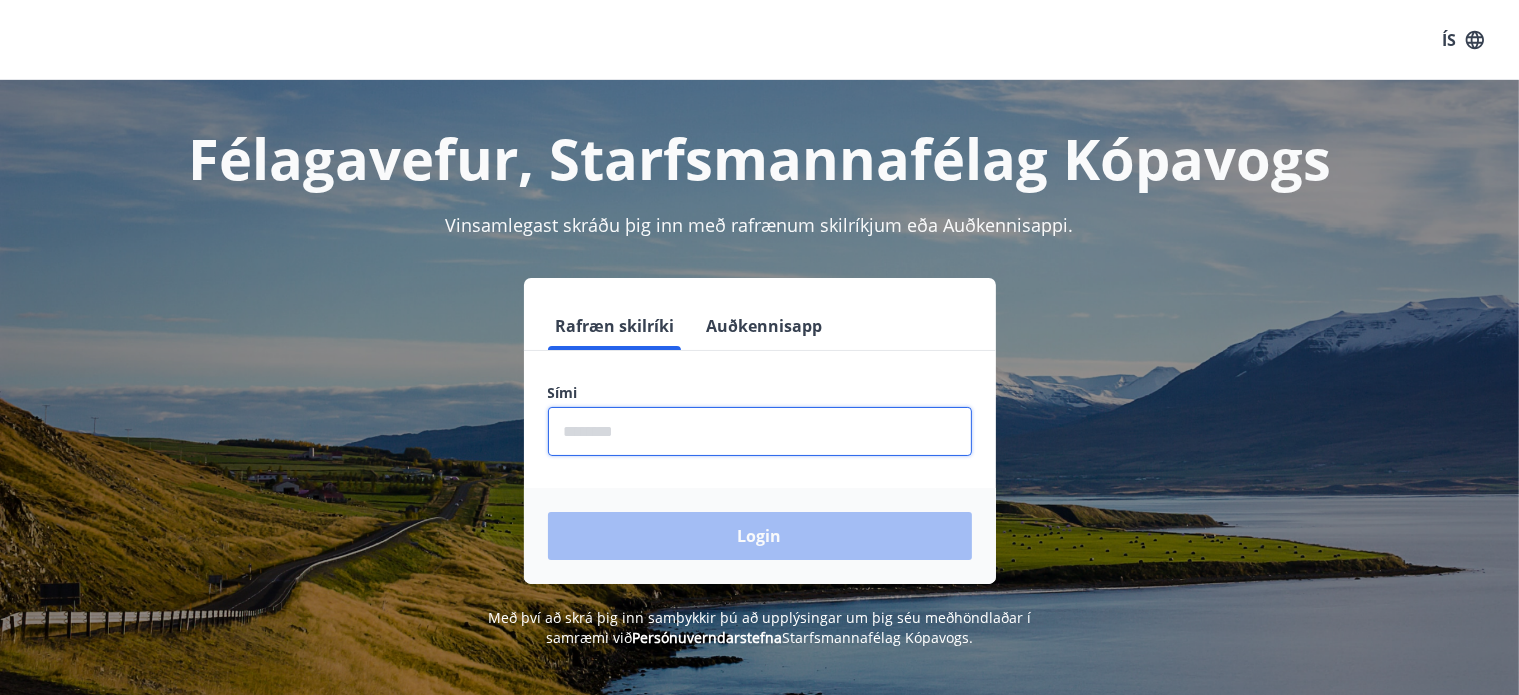 type on "********" 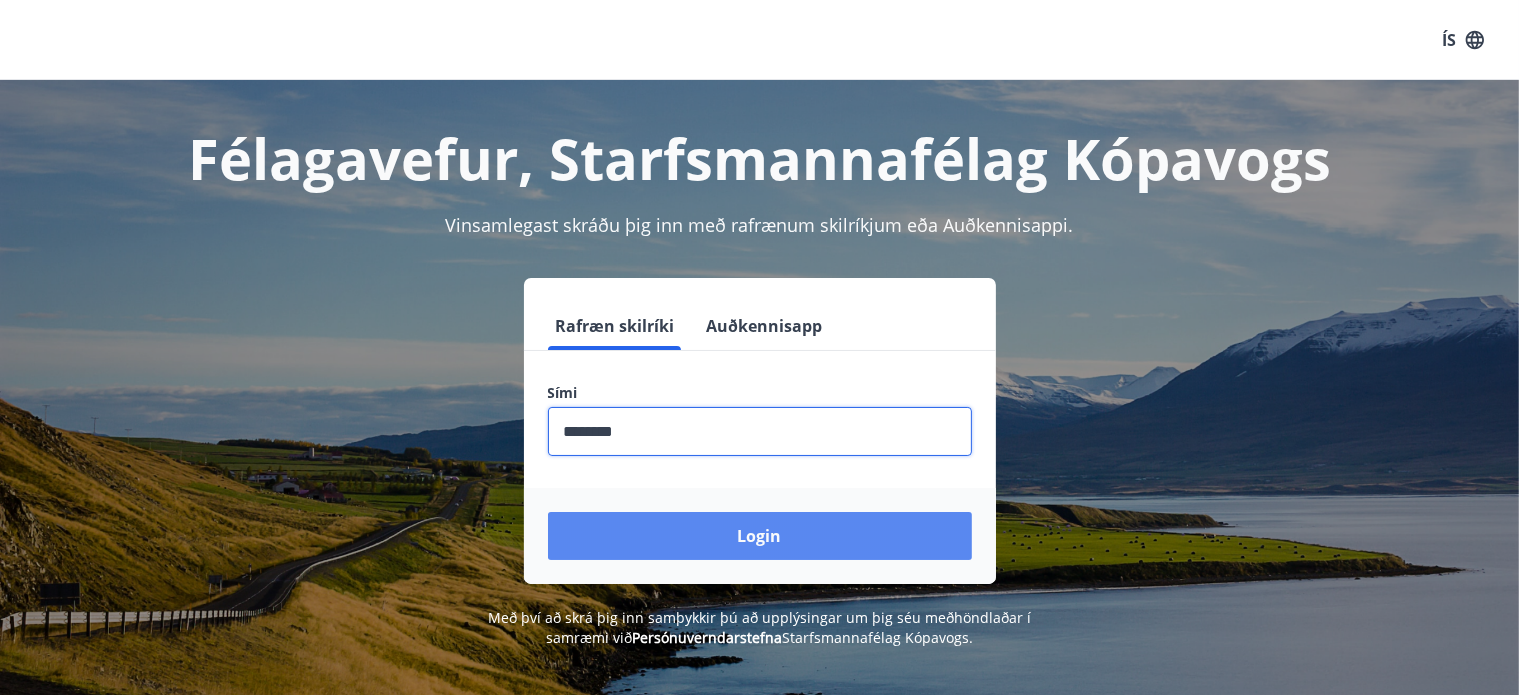 click on "Login" at bounding box center (760, 536) 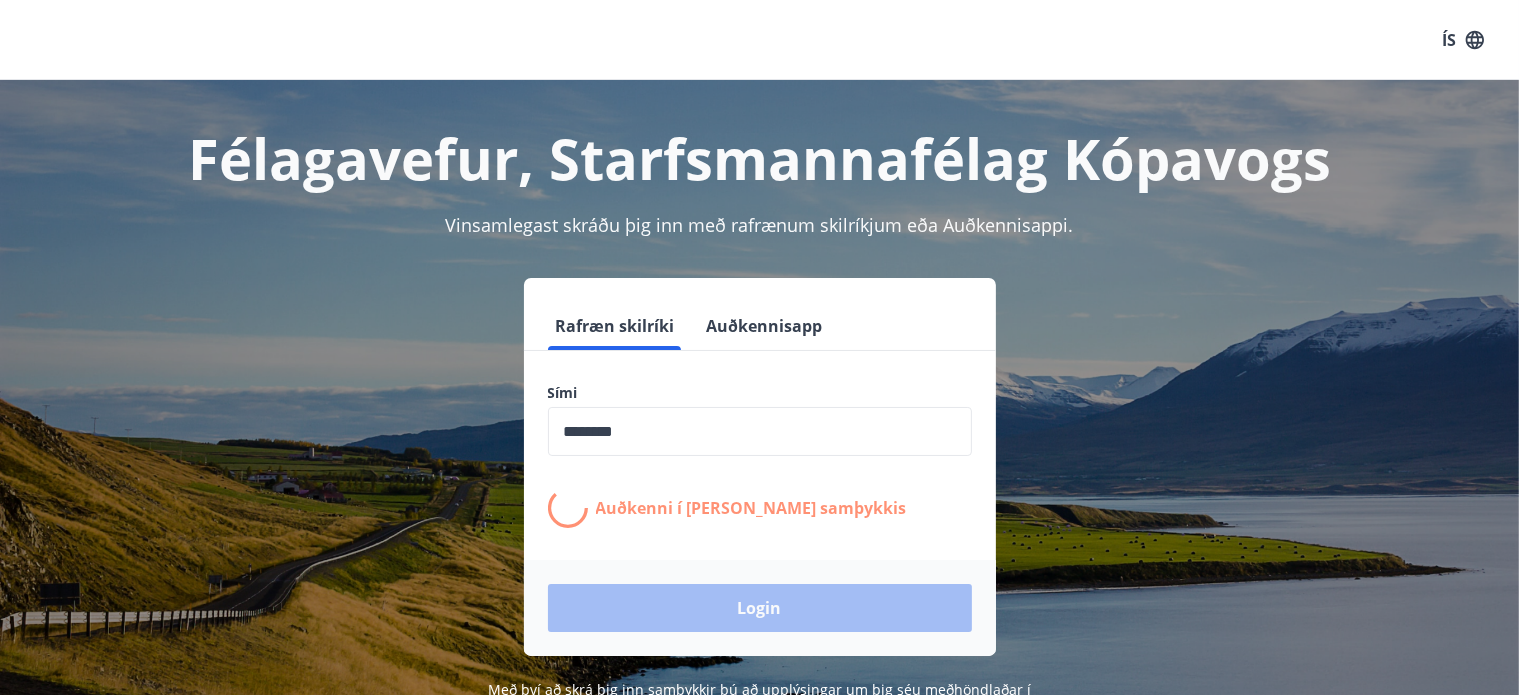 scroll, scrollTop: 100, scrollLeft: 0, axis: vertical 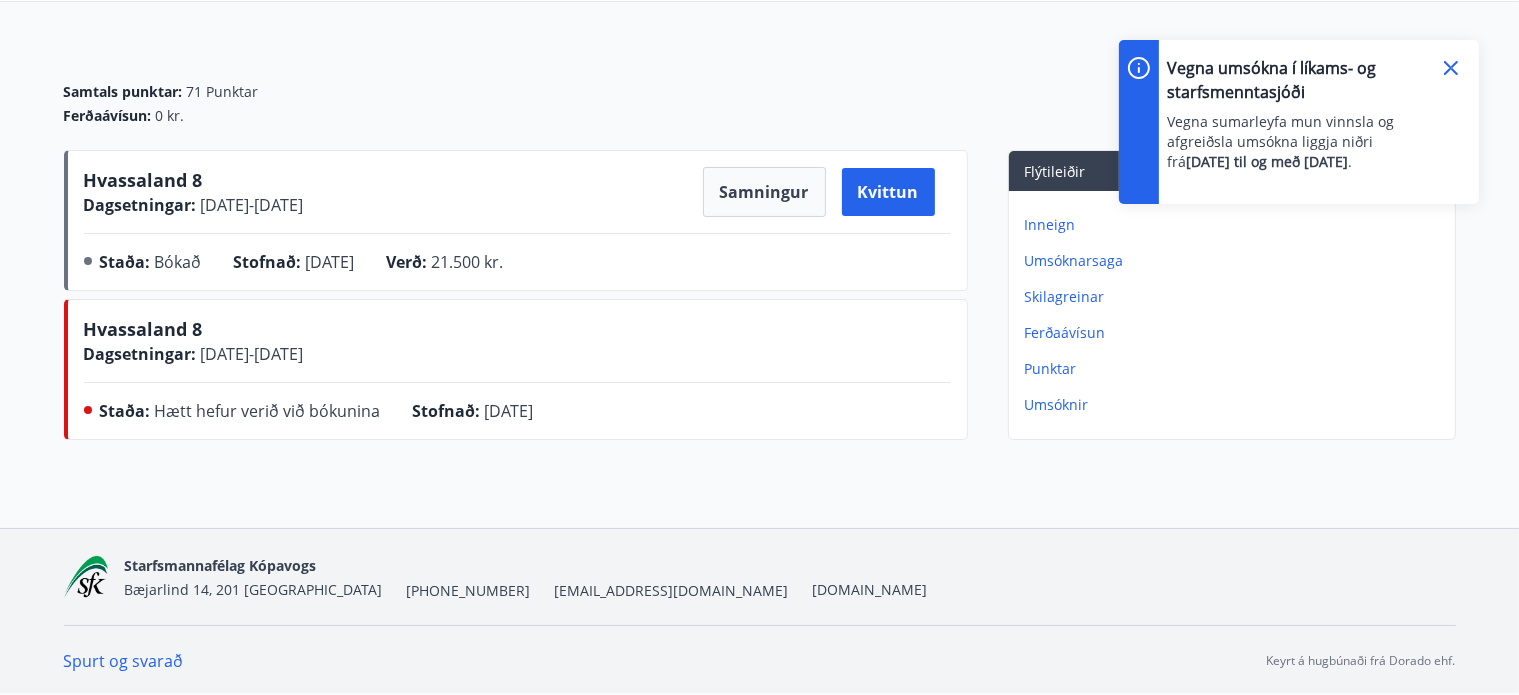 click 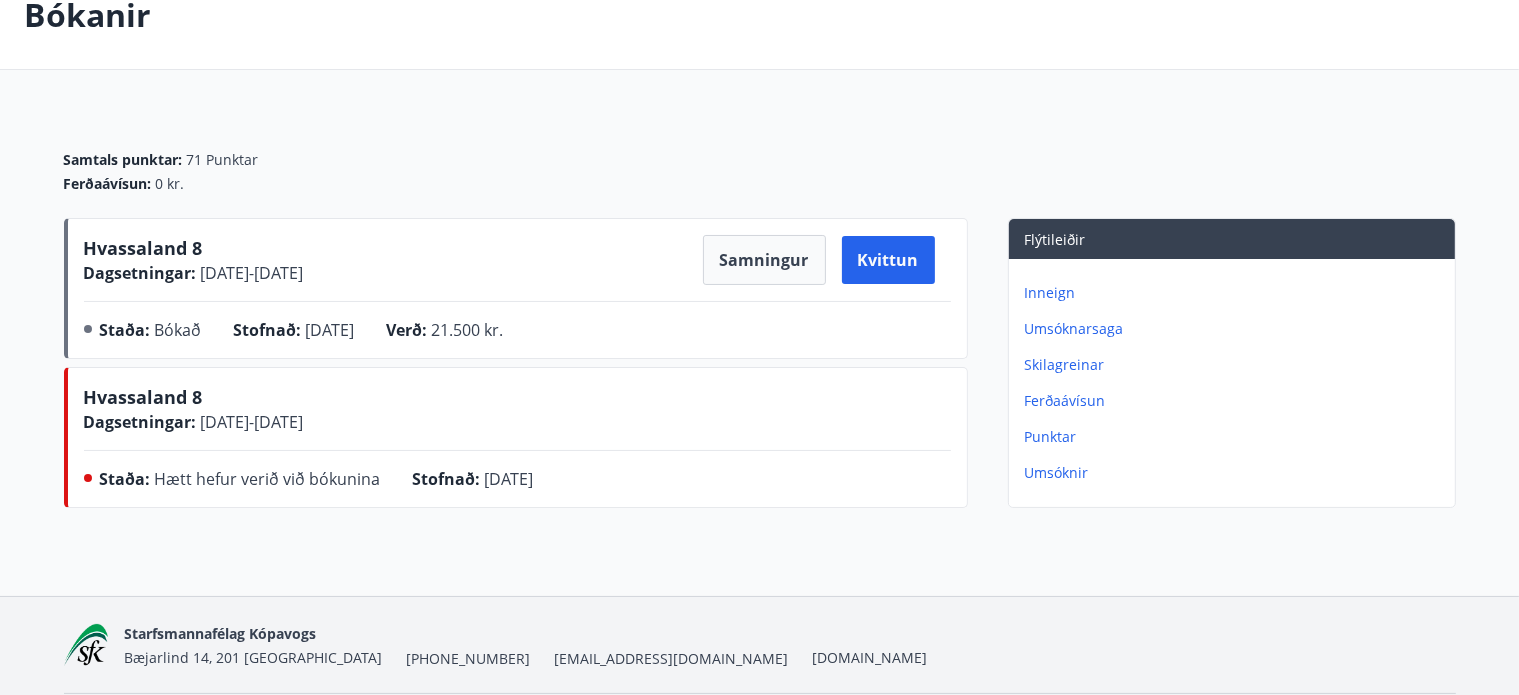 scroll, scrollTop: 188, scrollLeft: 0, axis: vertical 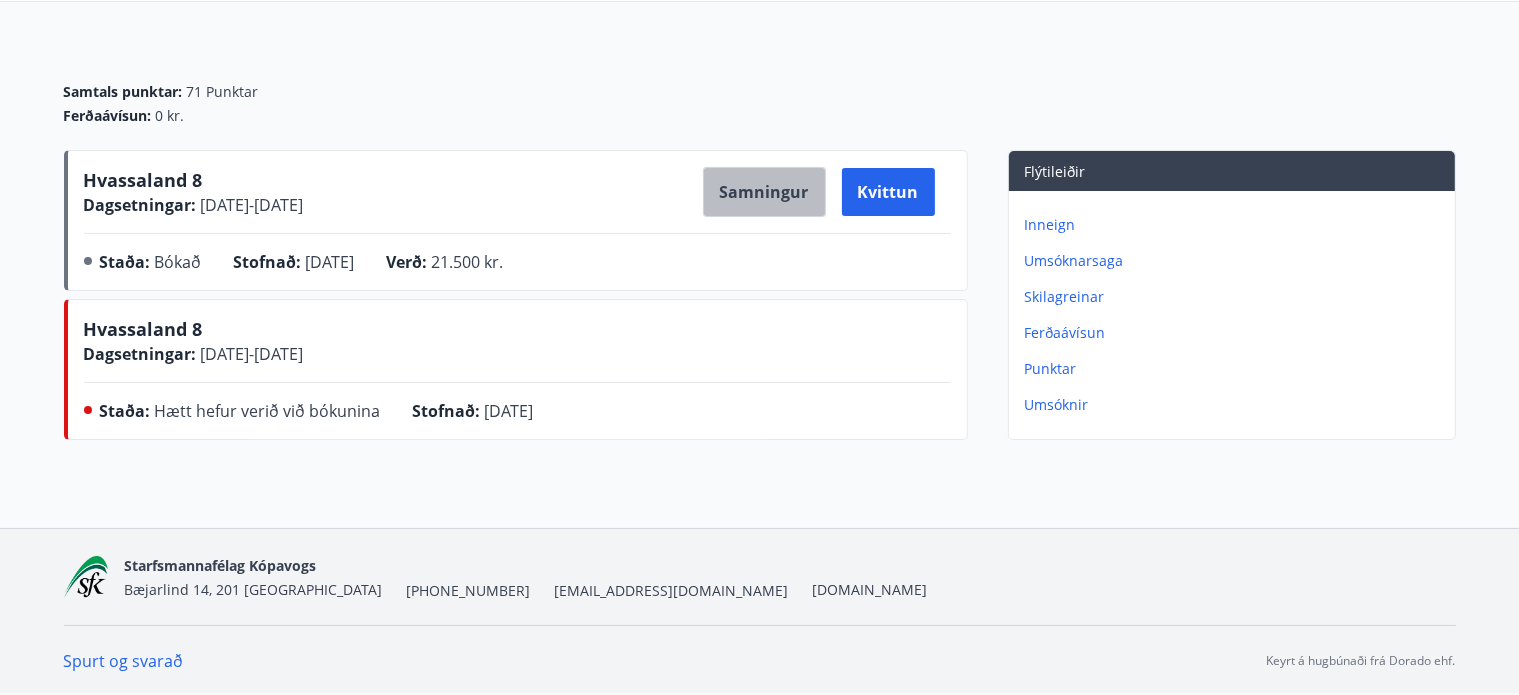 click on "Samningur" at bounding box center (764, 192) 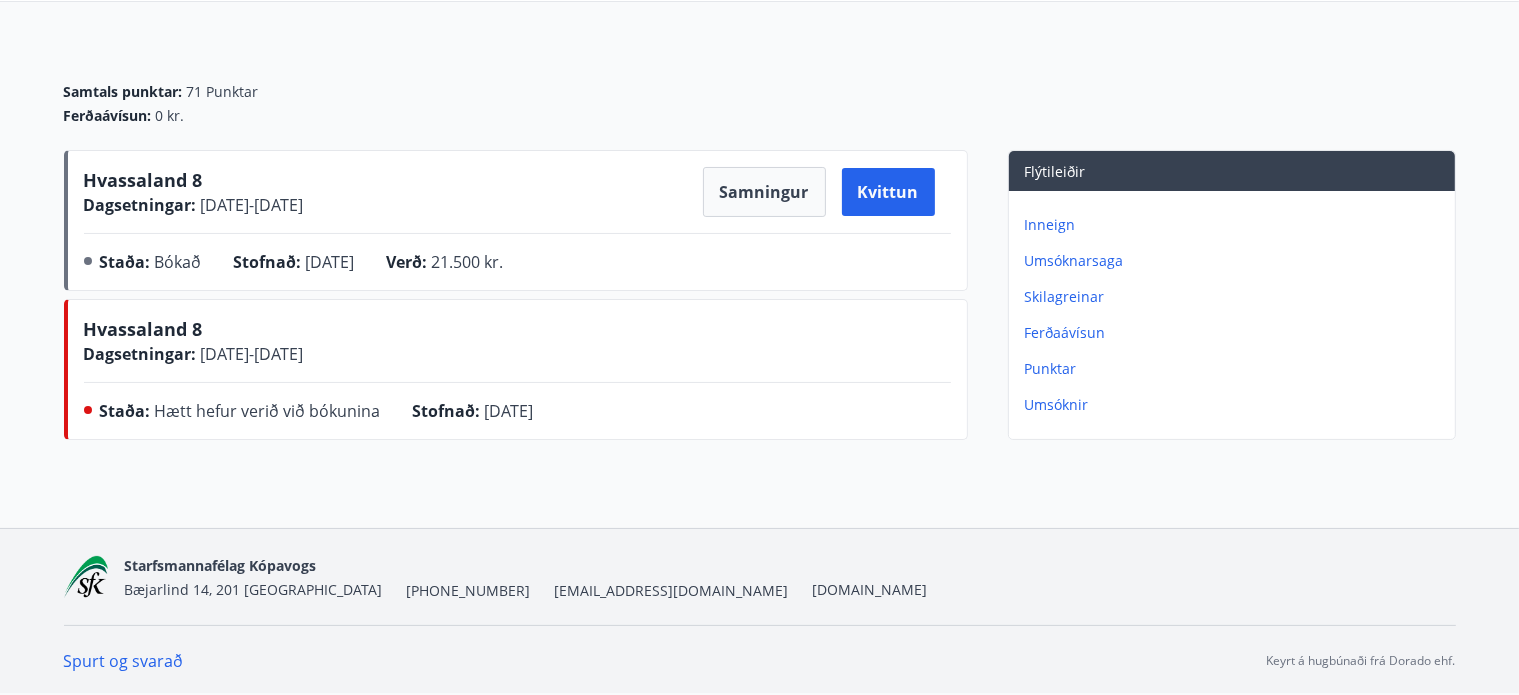 click on "Bókanir Samtals punktar : 71   Punktar Ferðaávísun : 0 kr. Hvassaland 8 Dagsetningar : [DATE]  -  [DATE] Samningur Kvittun Staða : Bókað Stofnað : [DATE] Verð : 21.500 kr. Hvassaland 8 Dagsetningar : [DATE]  -  [DATE] Staða : Hætt hefur verið við bókunina Stofnað : [DATE] Flýtileiðir Inneign Umsóknarsaga Skilagreinar Ferðaávísun Punktar Umsóknir" at bounding box center (759, 170) 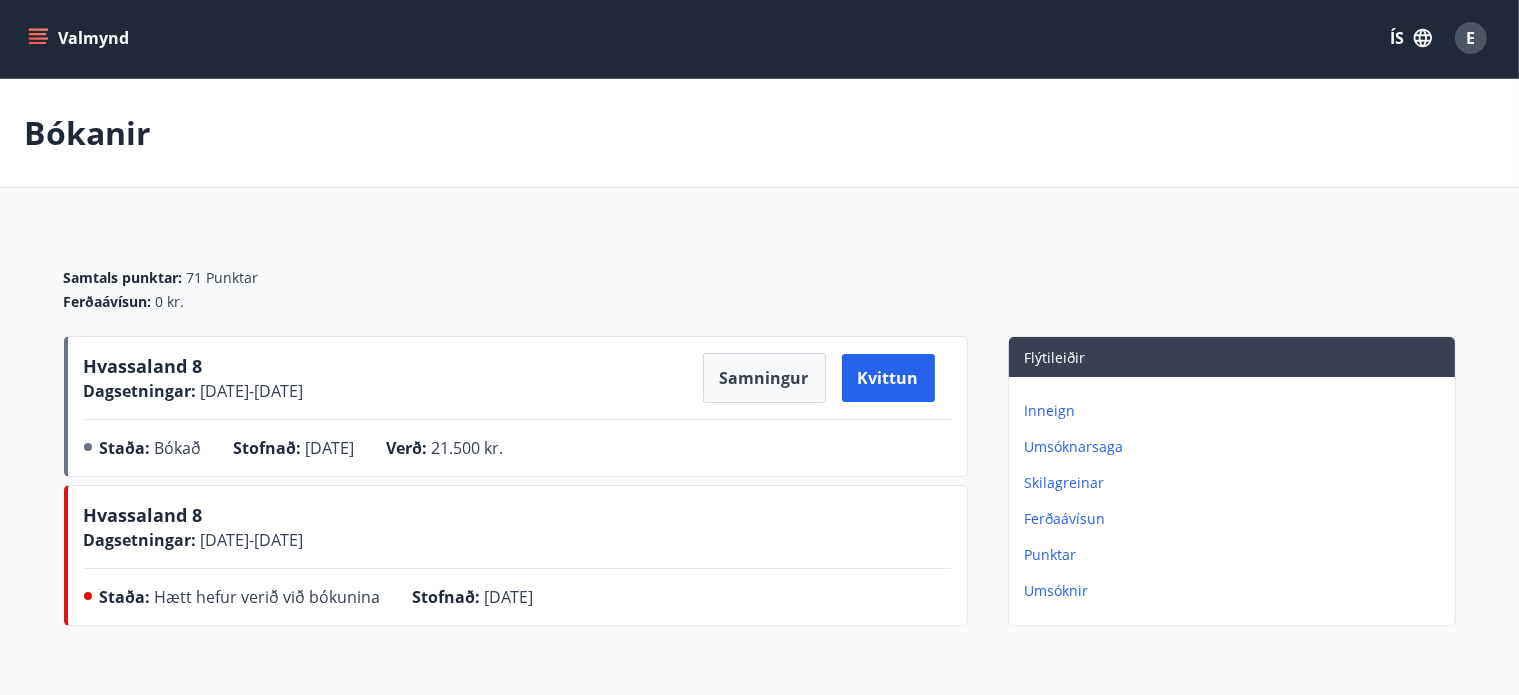 scroll, scrollTop: 0, scrollLeft: 0, axis: both 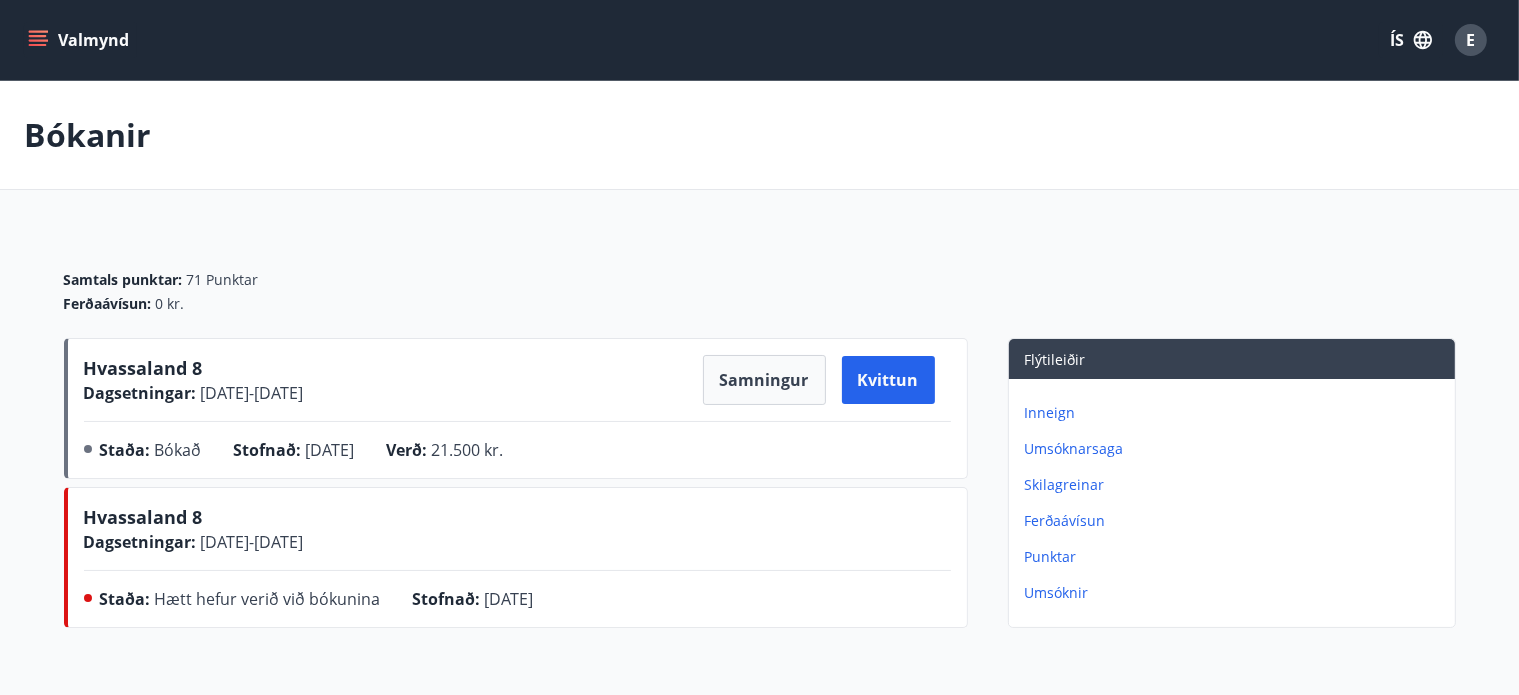 click 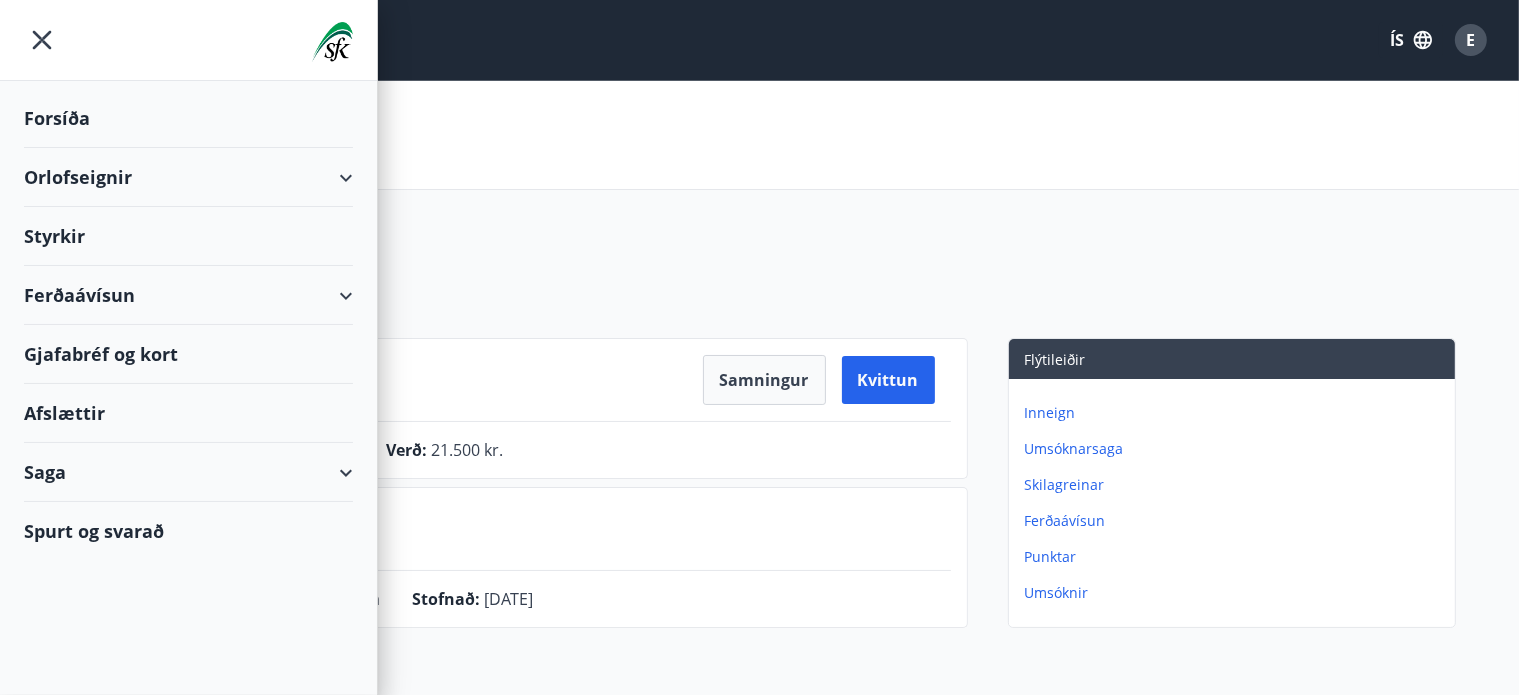 click on "Afslættir" at bounding box center [188, 413] 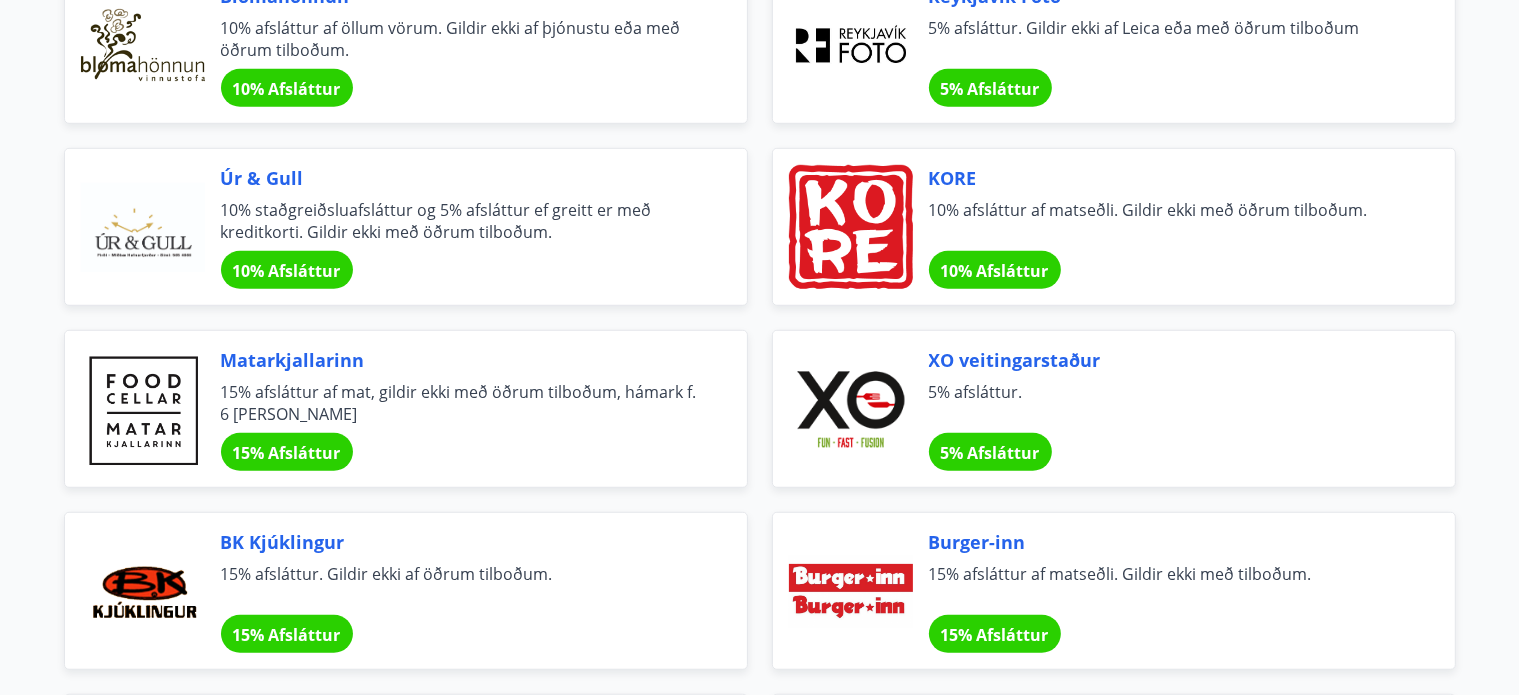 scroll, scrollTop: 1400, scrollLeft: 0, axis: vertical 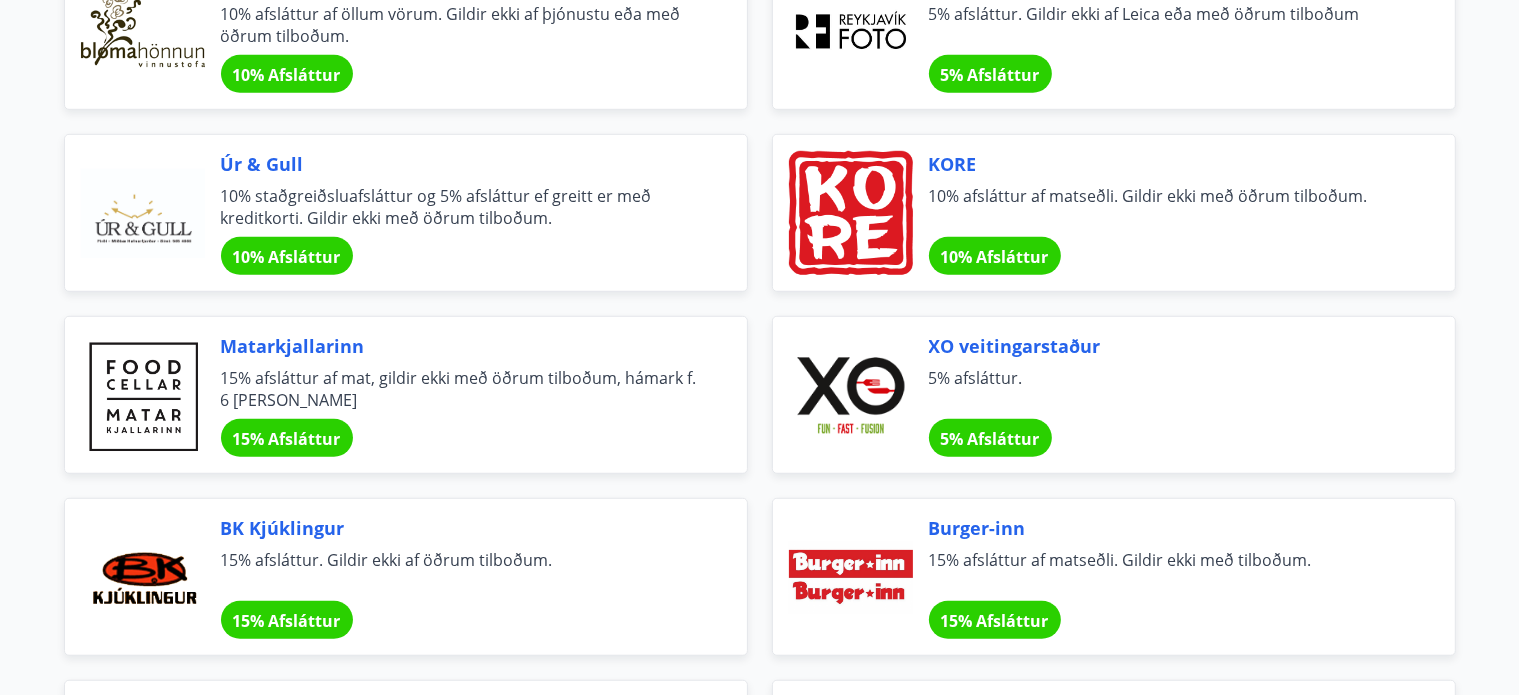 click on "KORE" at bounding box center (1168, 164) 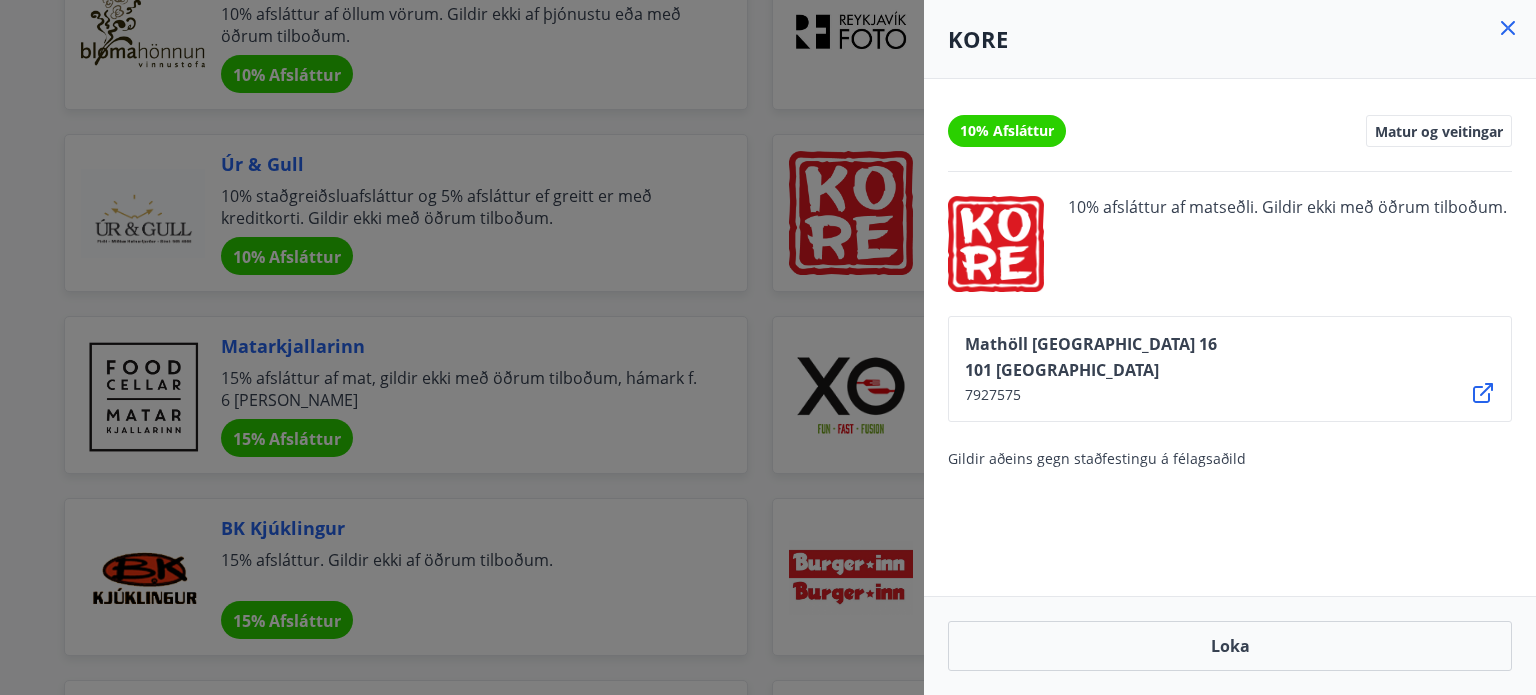 click 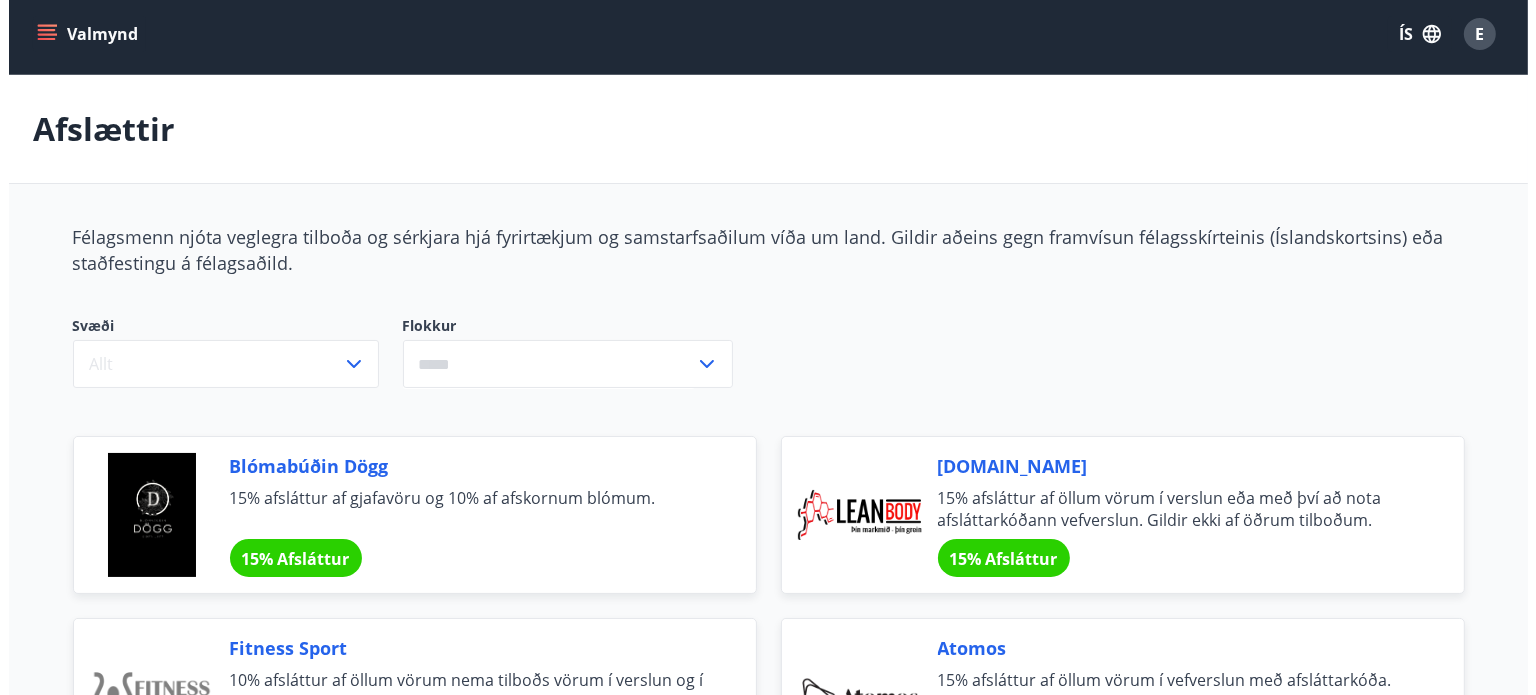 scroll, scrollTop: 0, scrollLeft: 0, axis: both 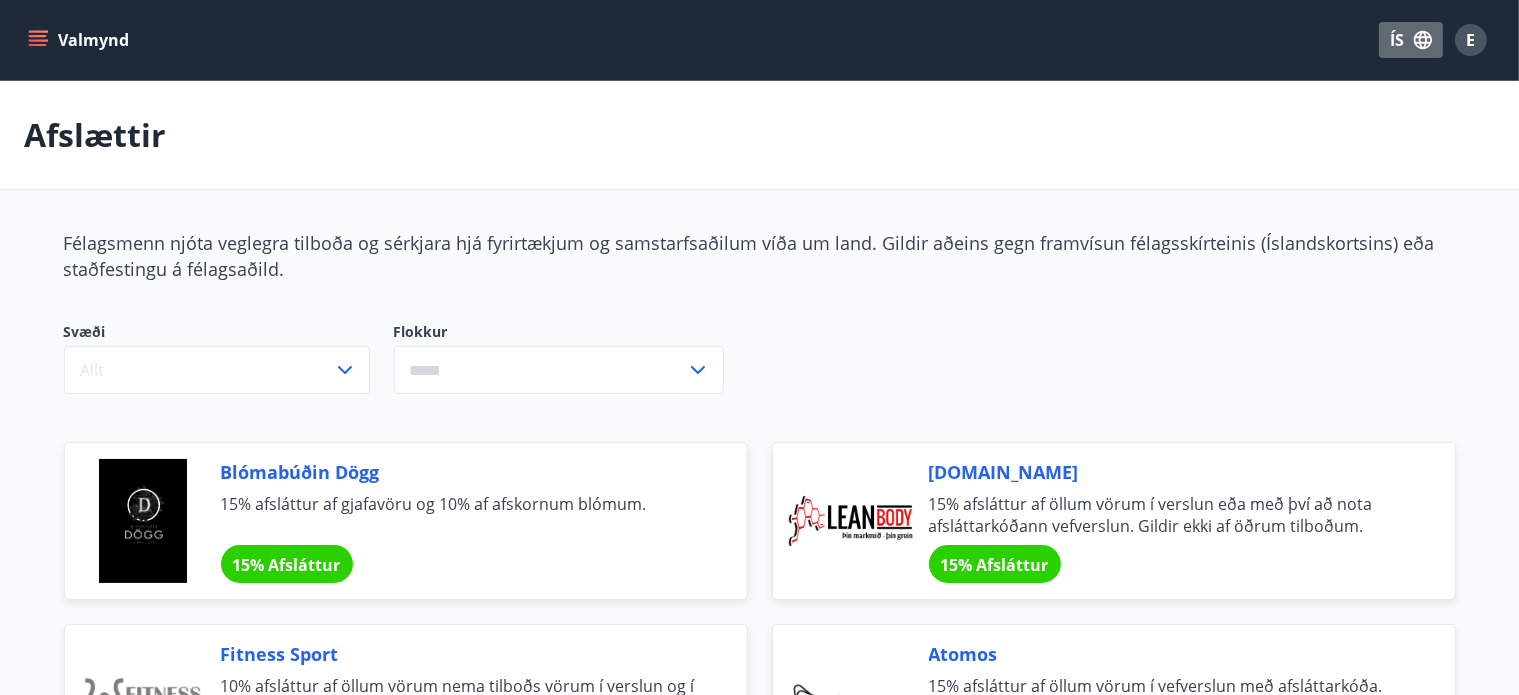 click on "ÍS" at bounding box center [1411, 40] 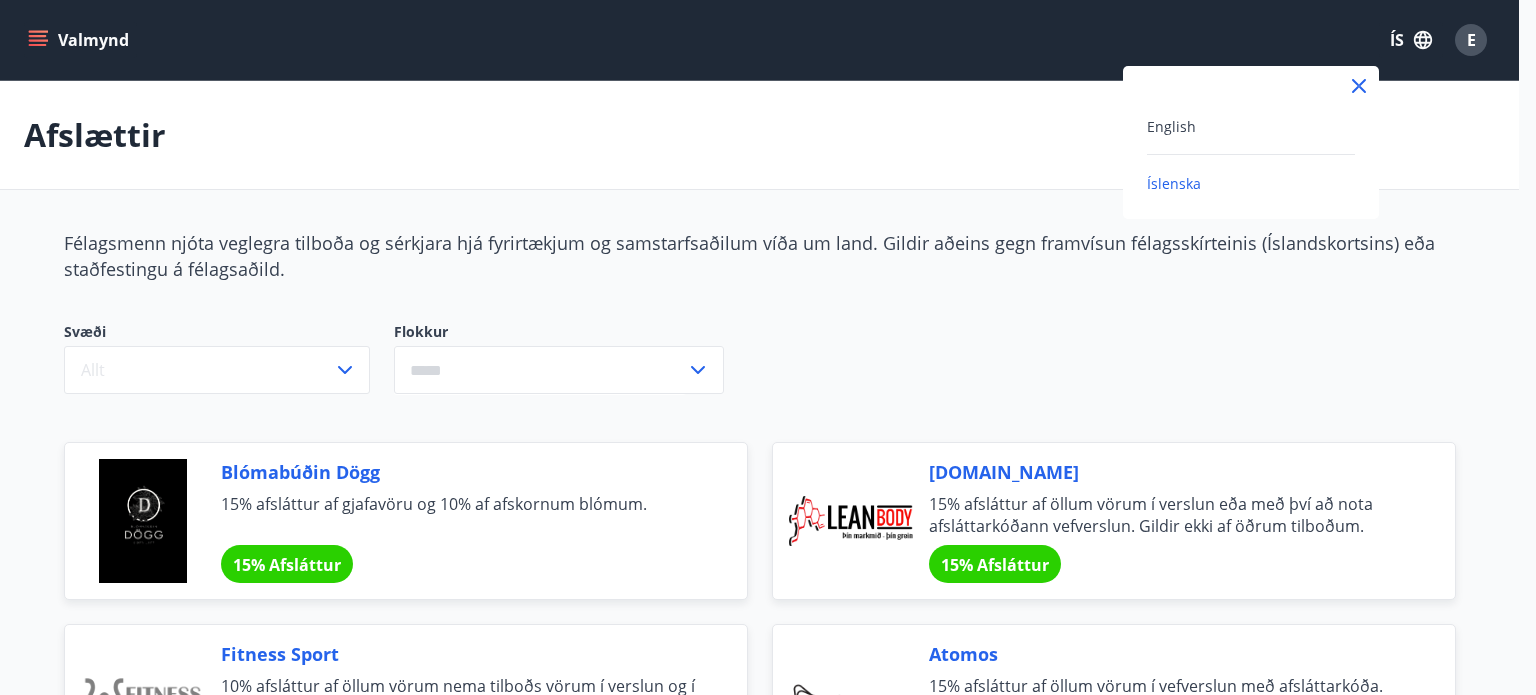 click at bounding box center (768, 347) 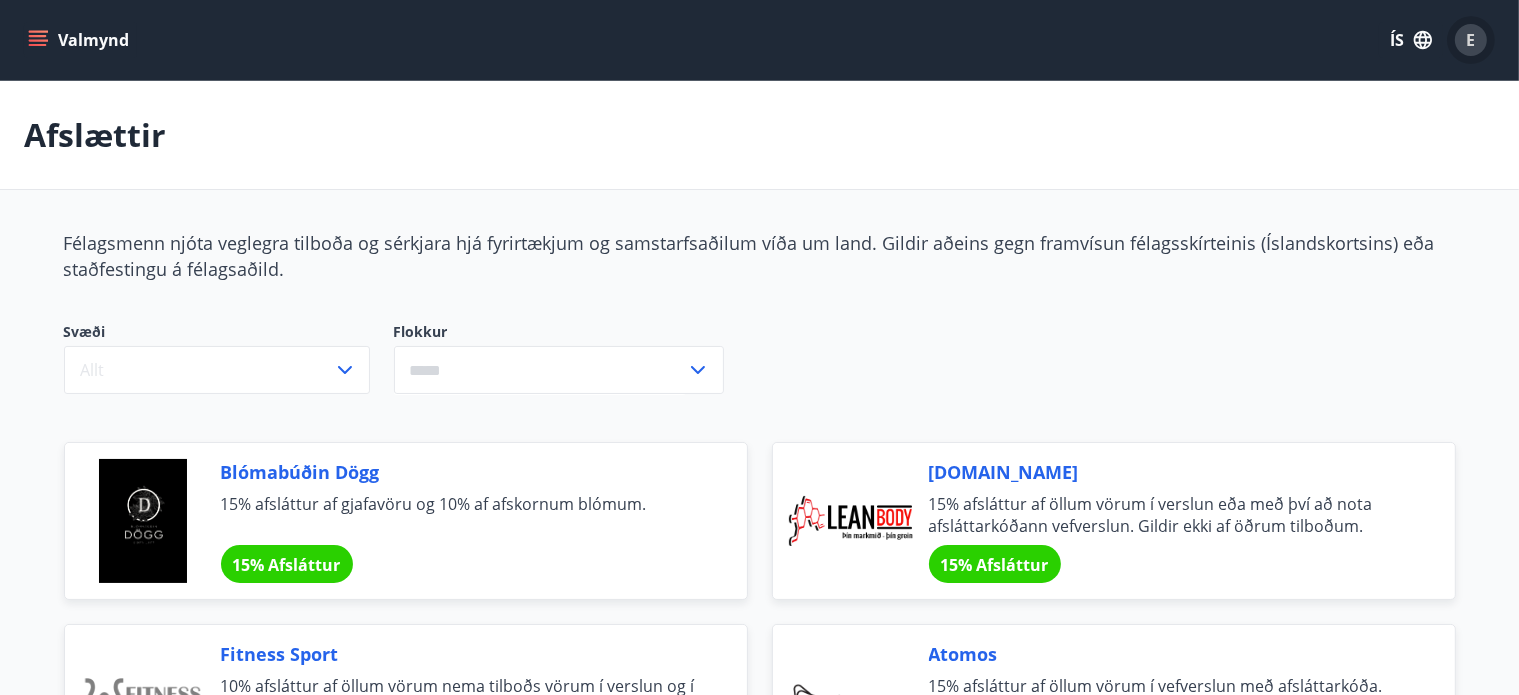 click on "E" at bounding box center (1471, 40) 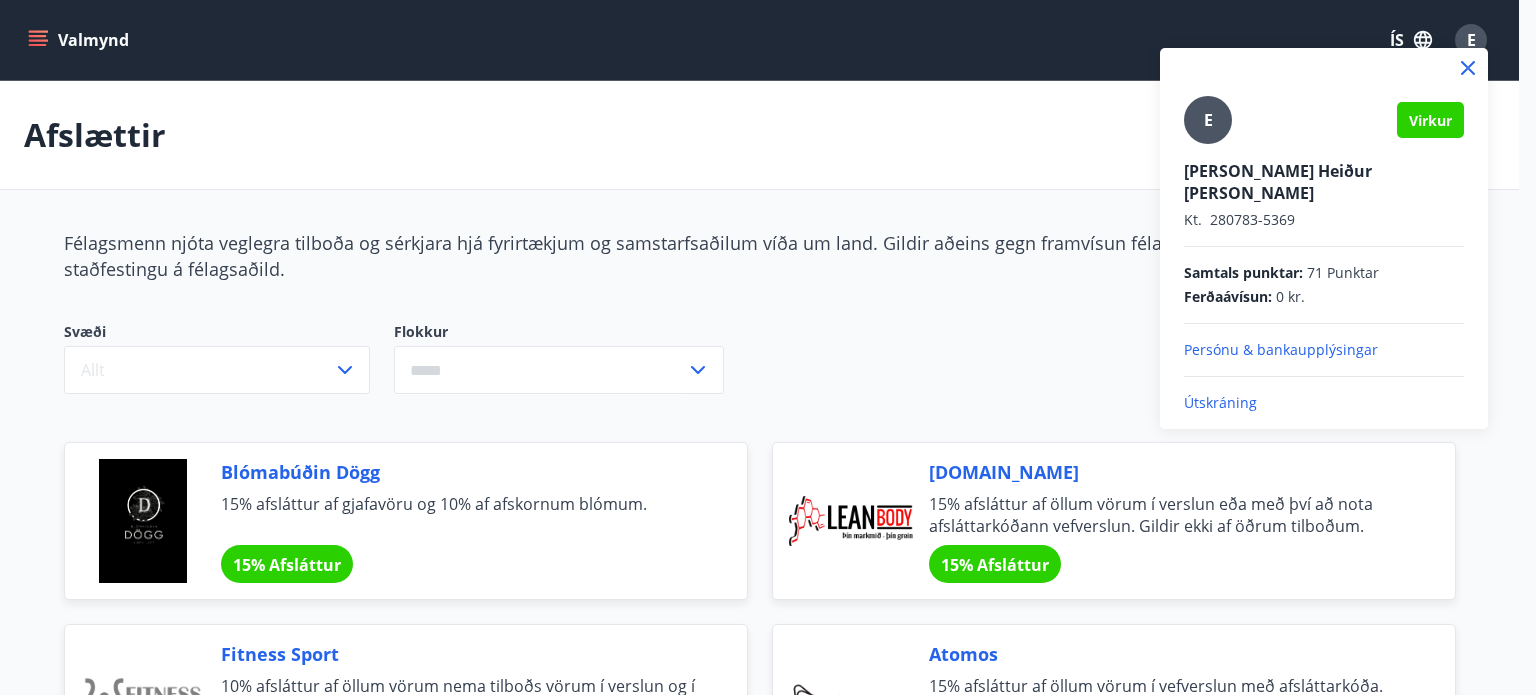 click on "Útskráning" at bounding box center [1324, 403] 